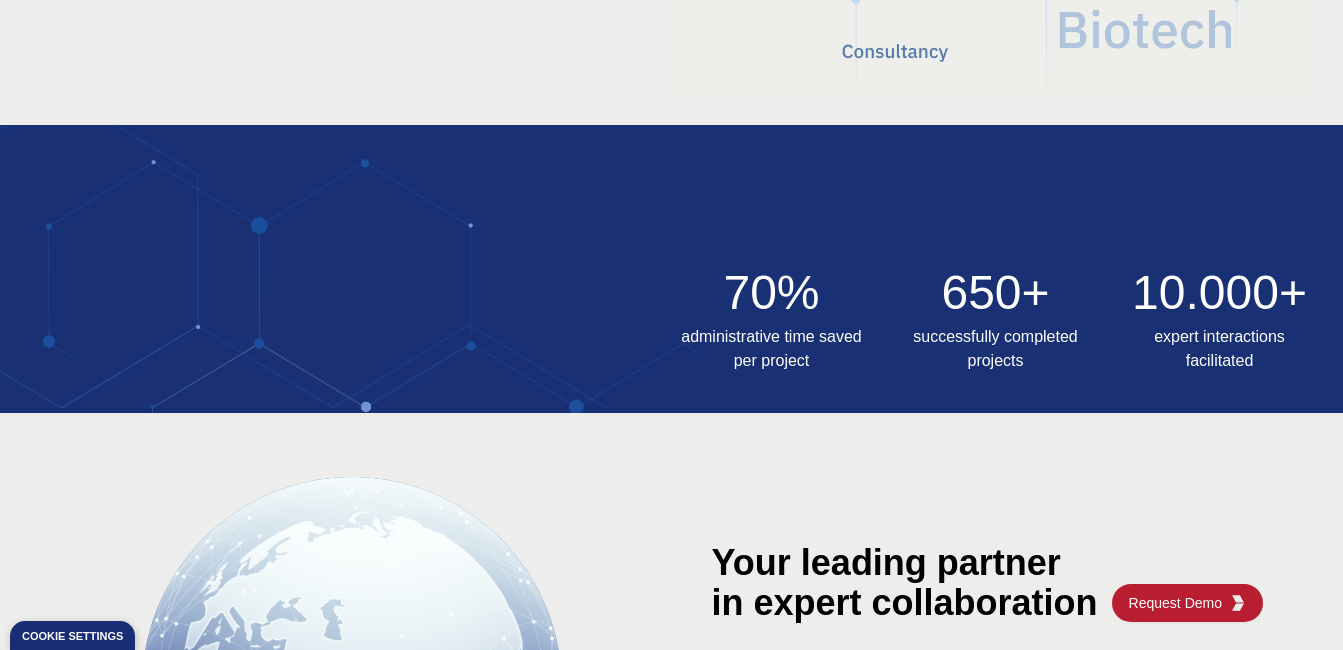 scroll, scrollTop: 700, scrollLeft: 0, axis: vertical 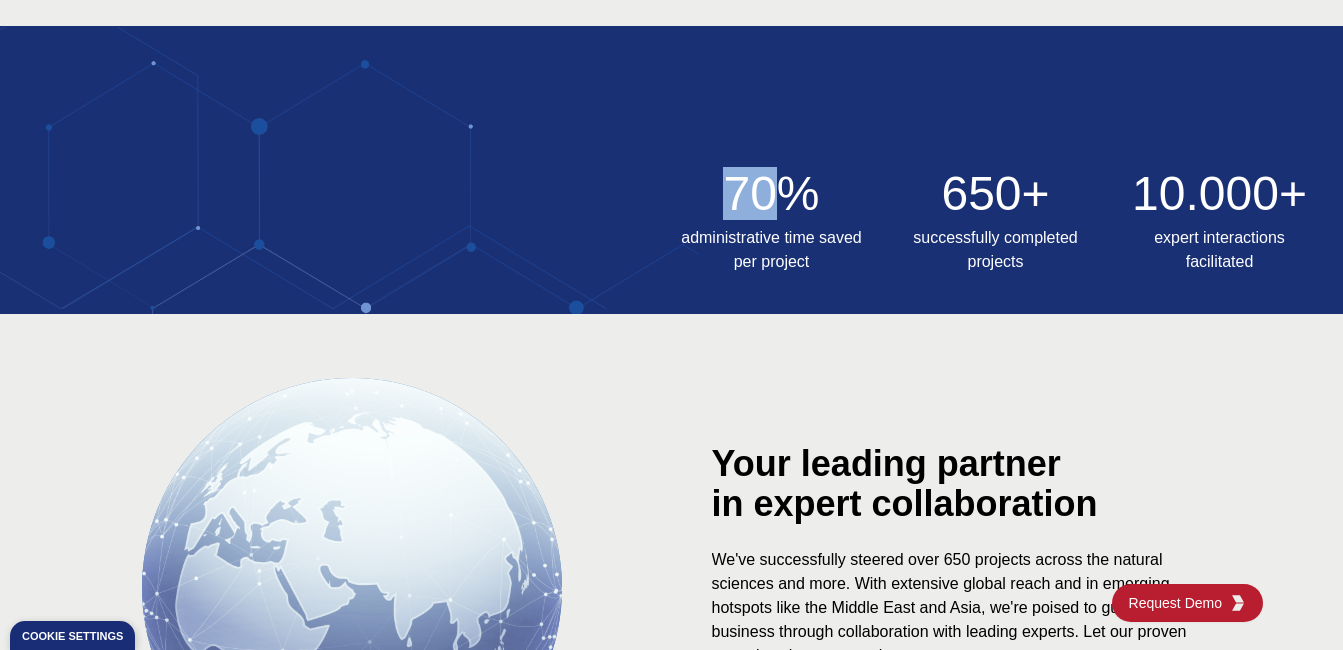 click on "70%" at bounding box center (772, 194) 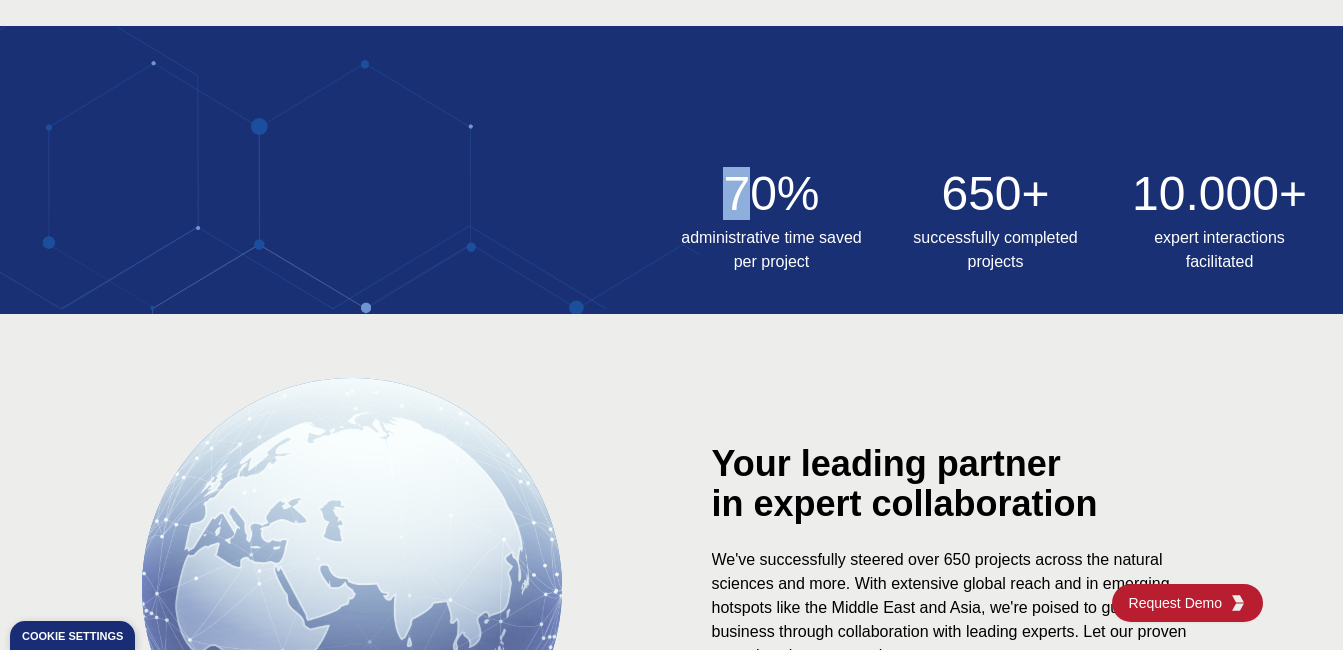 drag, startPoint x: 730, startPoint y: 187, endPoint x: 760, endPoint y: 197, distance: 31.622776 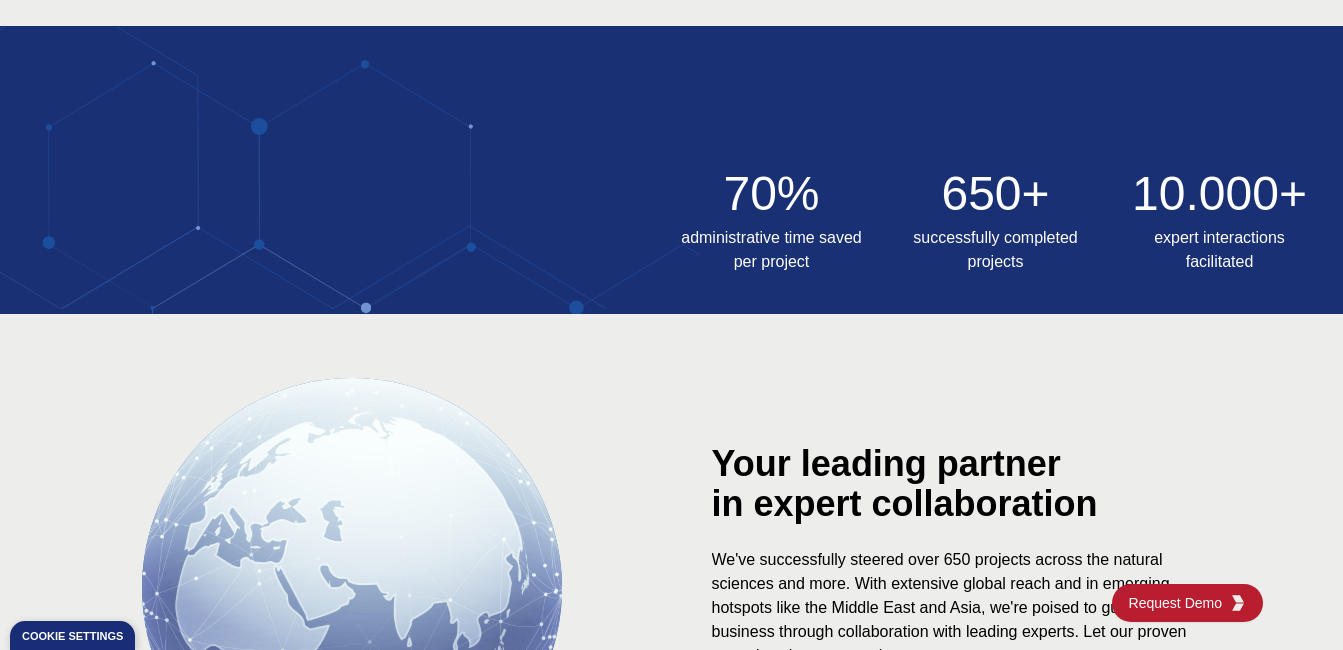 click on "70%" at bounding box center [772, 194] 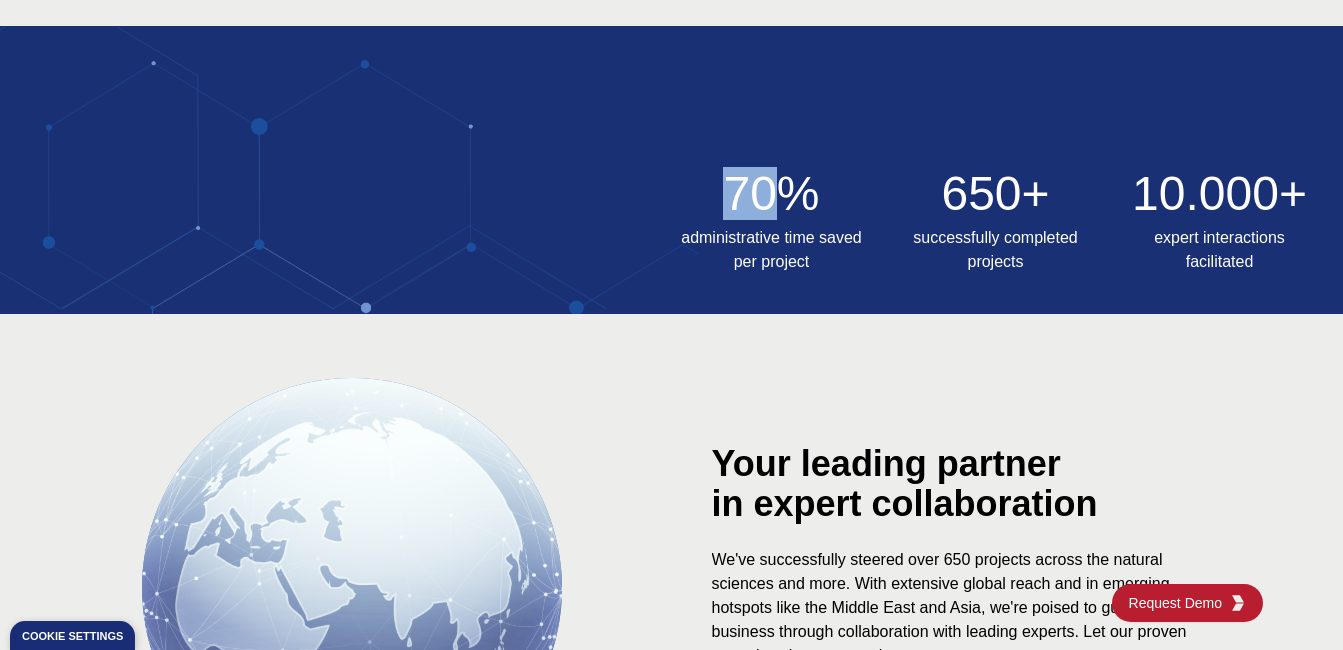 drag, startPoint x: 714, startPoint y: 197, endPoint x: 783, endPoint y: 202, distance: 69.18092 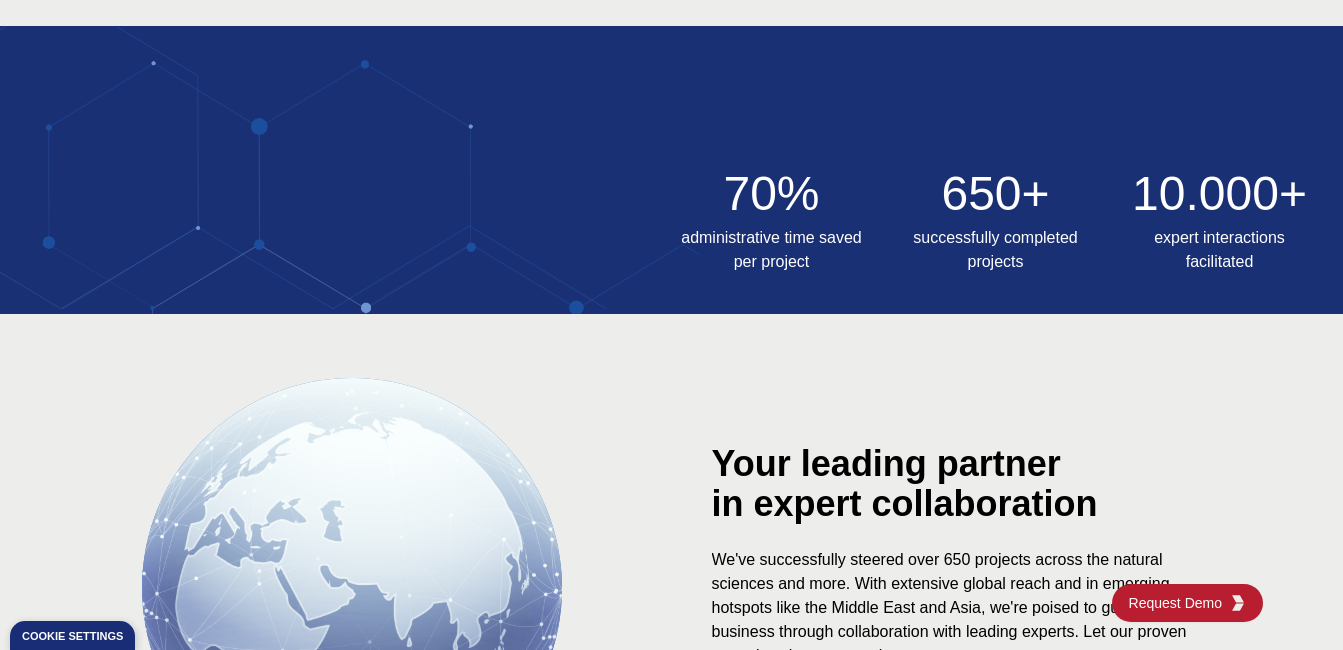 click on "70%" at bounding box center [772, 194] 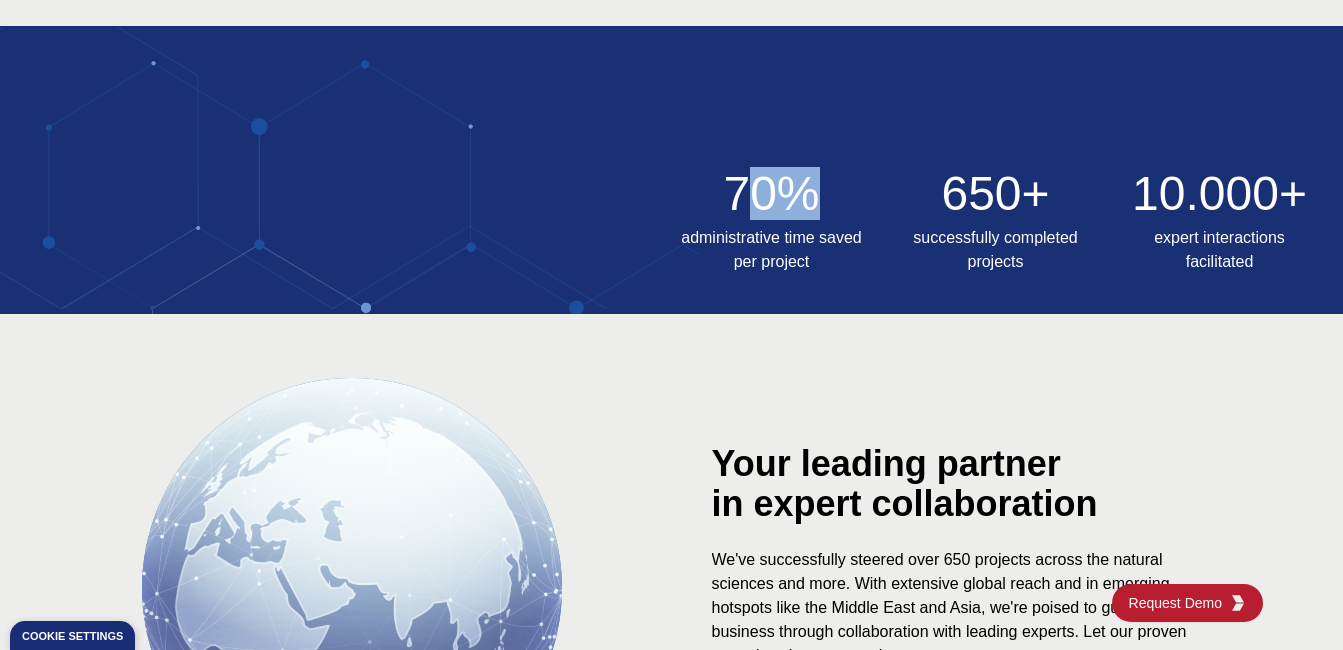 drag, startPoint x: 817, startPoint y: 191, endPoint x: 743, endPoint y: 188, distance: 74.06078 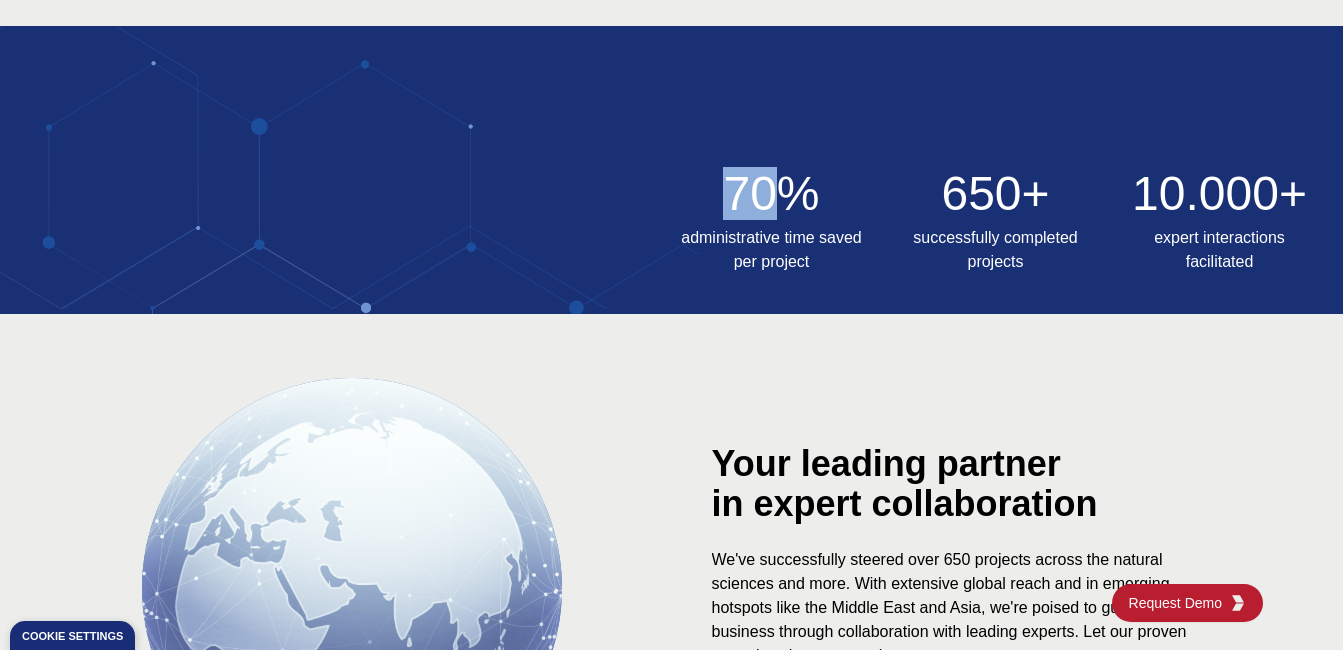 drag, startPoint x: 725, startPoint y: 180, endPoint x: 769, endPoint y: 185, distance: 44.28318 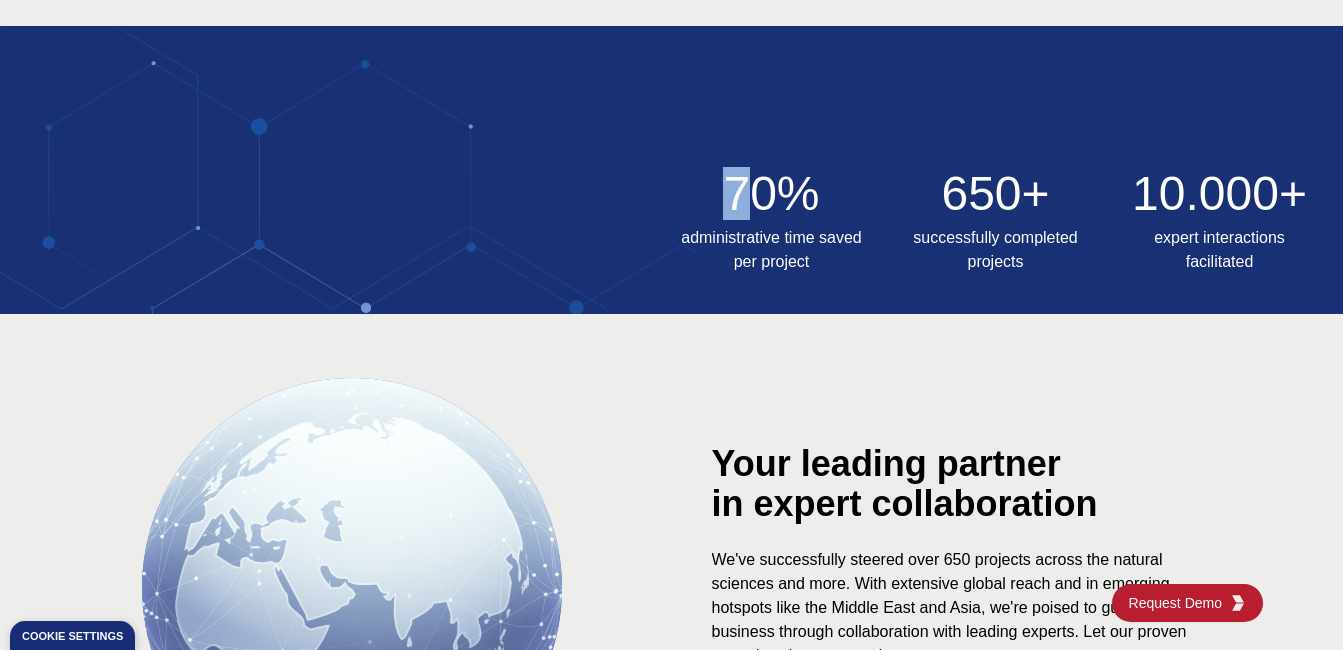 drag, startPoint x: 731, startPoint y: 182, endPoint x: 758, endPoint y: 191, distance: 28.460499 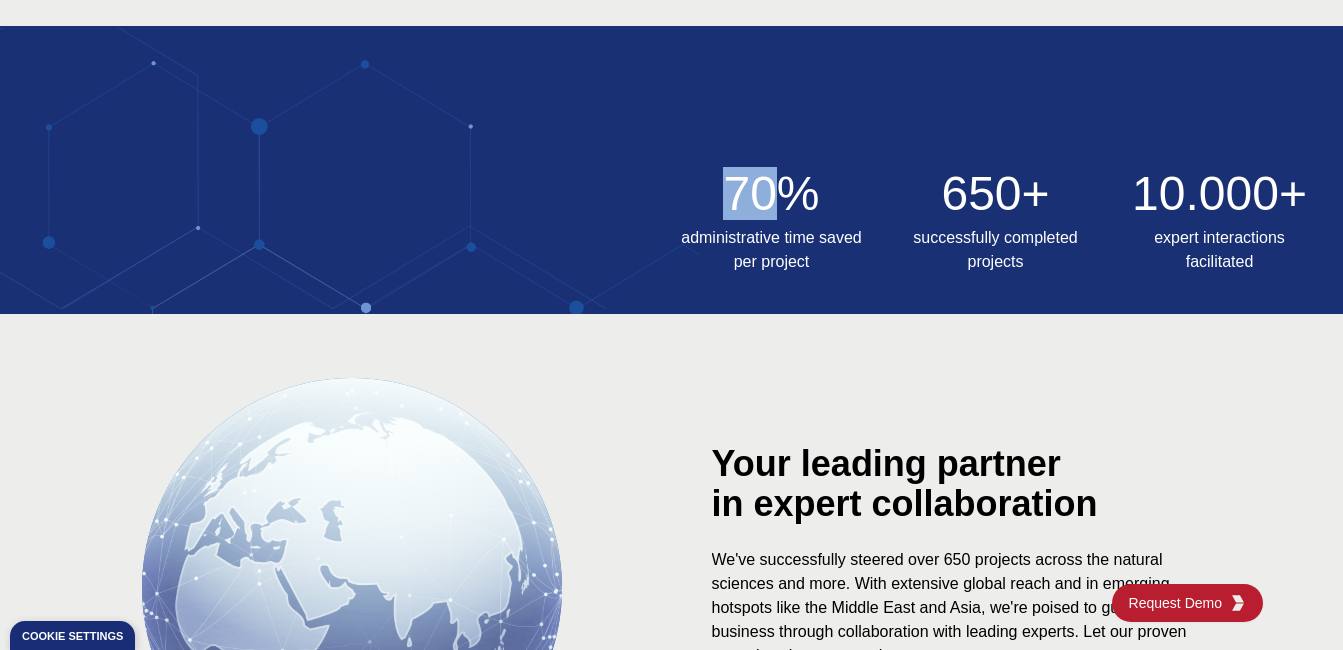 drag, startPoint x: 718, startPoint y: 189, endPoint x: 769, endPoint y: 196, distance: 51.47815 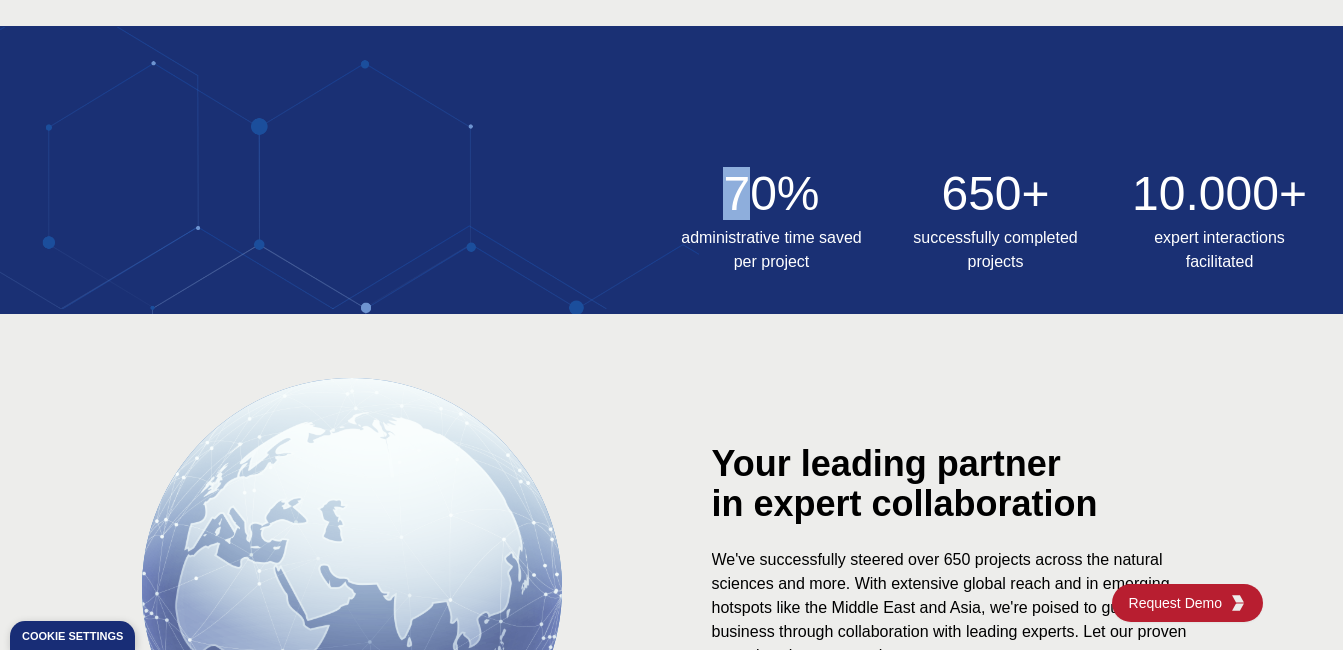 drag, startPoint x: 733, startPoint y: 177, endPoint x: 761, endPoint y: 181, distance: 28.284271 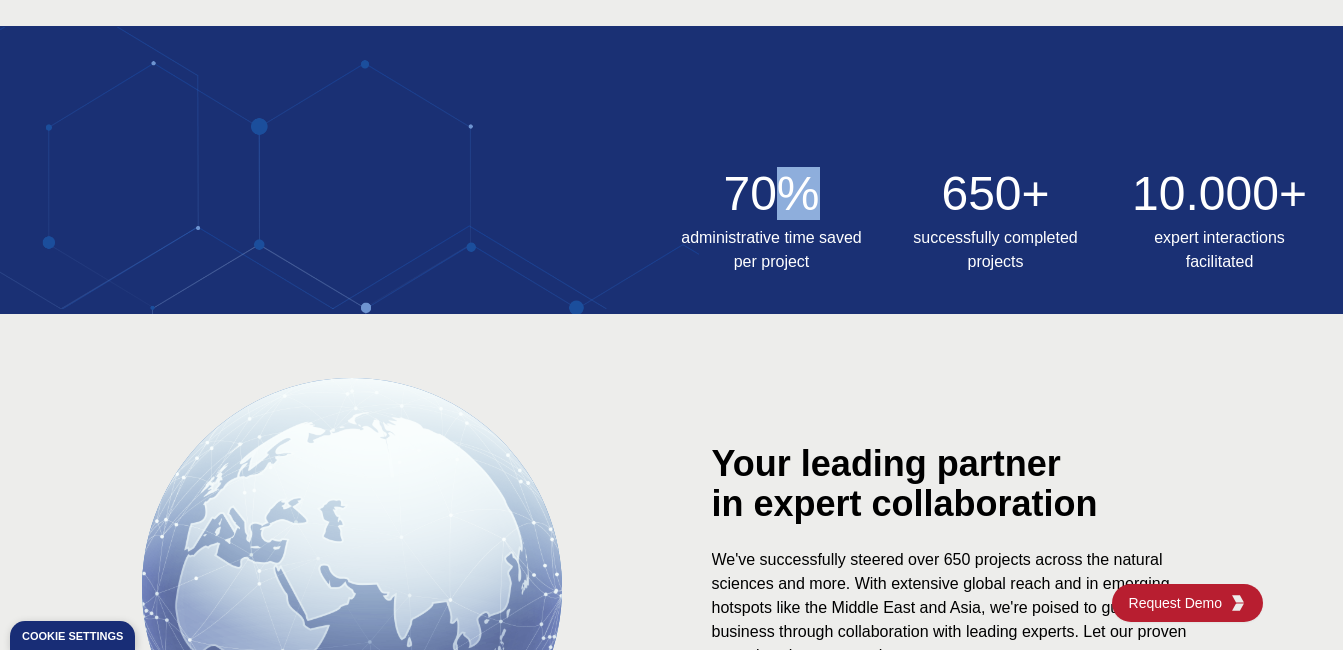 drag, startPoint x: 808, startPoint y: 188, endPoint x: 773, endPoint y: 184, distance: 35.22783 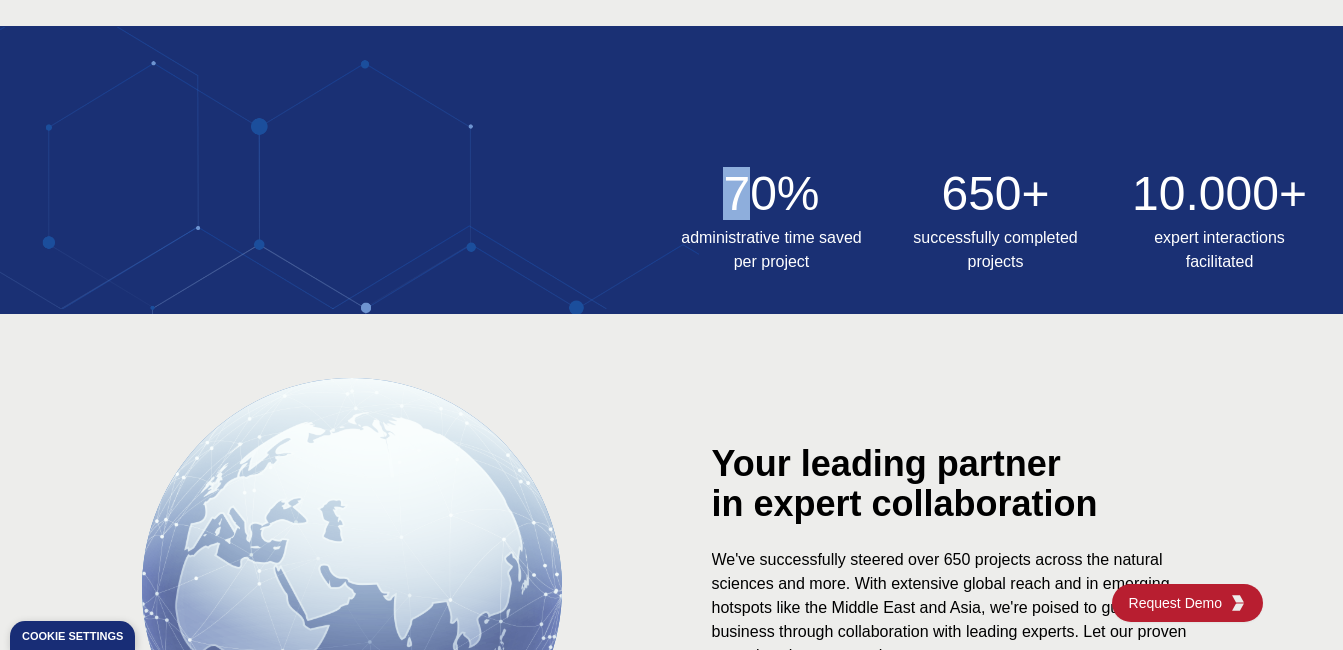 drag, startPoint x: 727, startPoint y: 186, endPoint x: 761, endPoint y: 195, distance: 35.17101 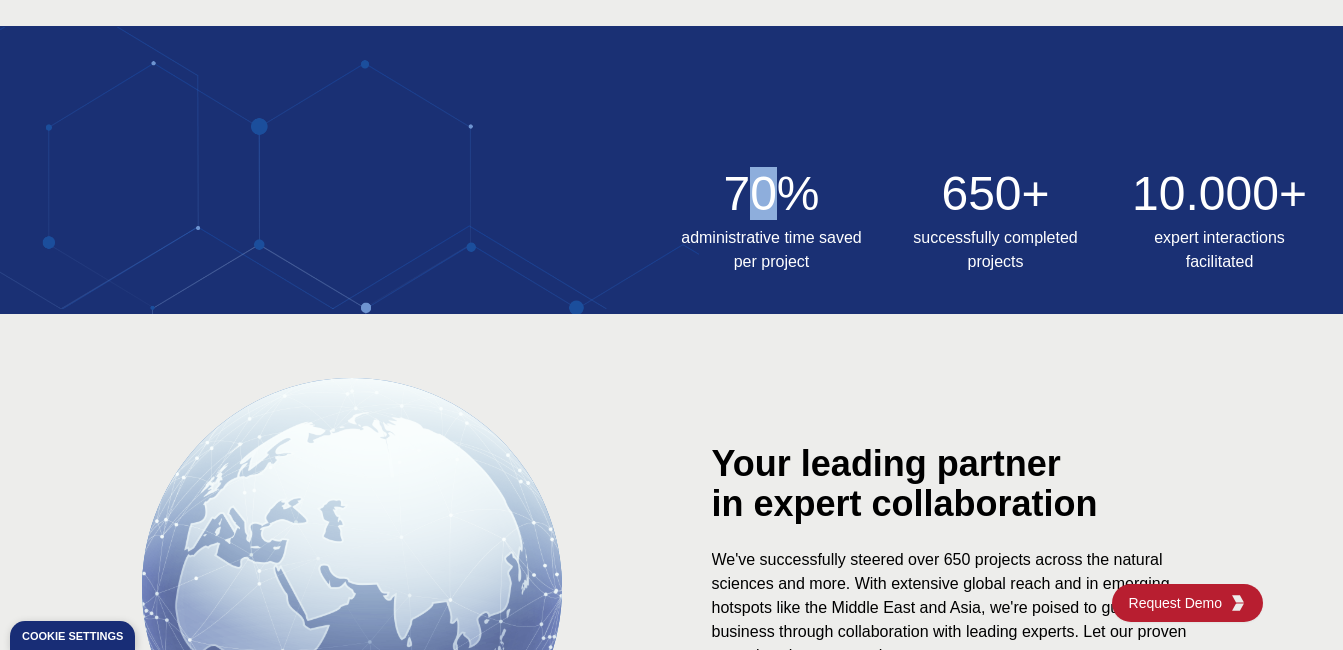 click on "70%" at bounding box center (772, 194) 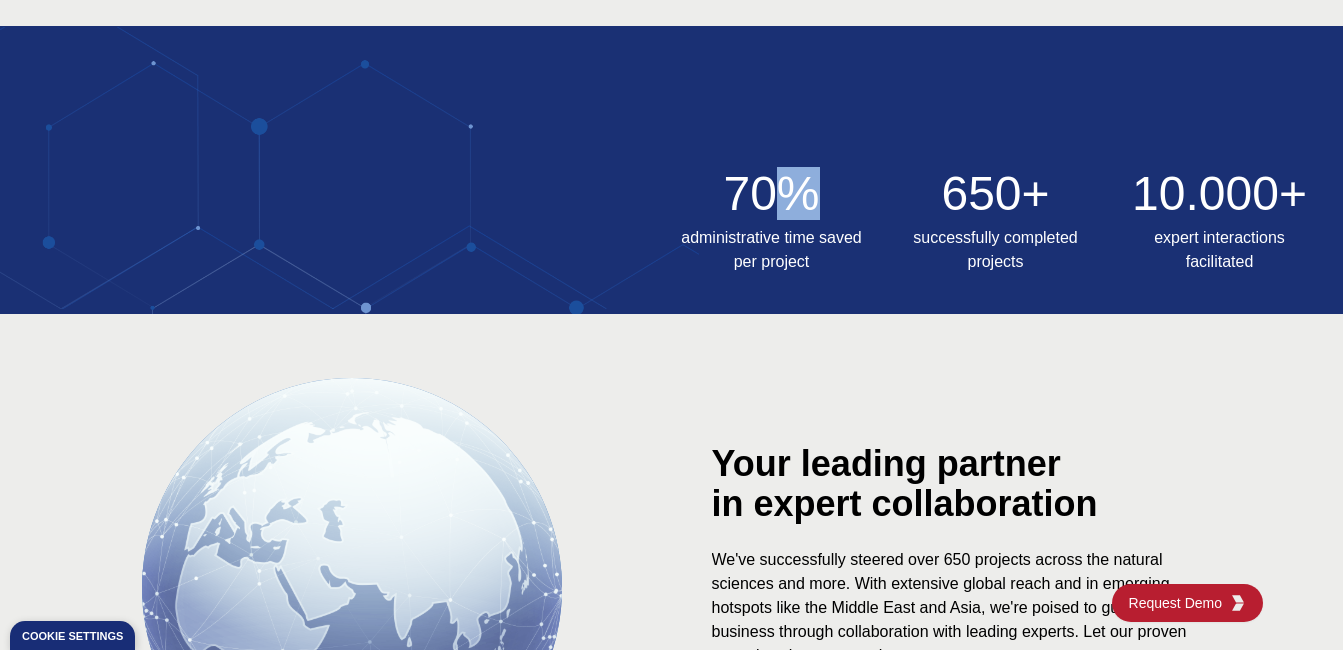 drag, startPoint x: 801, startPoint y: 185, endPoint x: 766, endPoint y: 191, distance: 35.510563 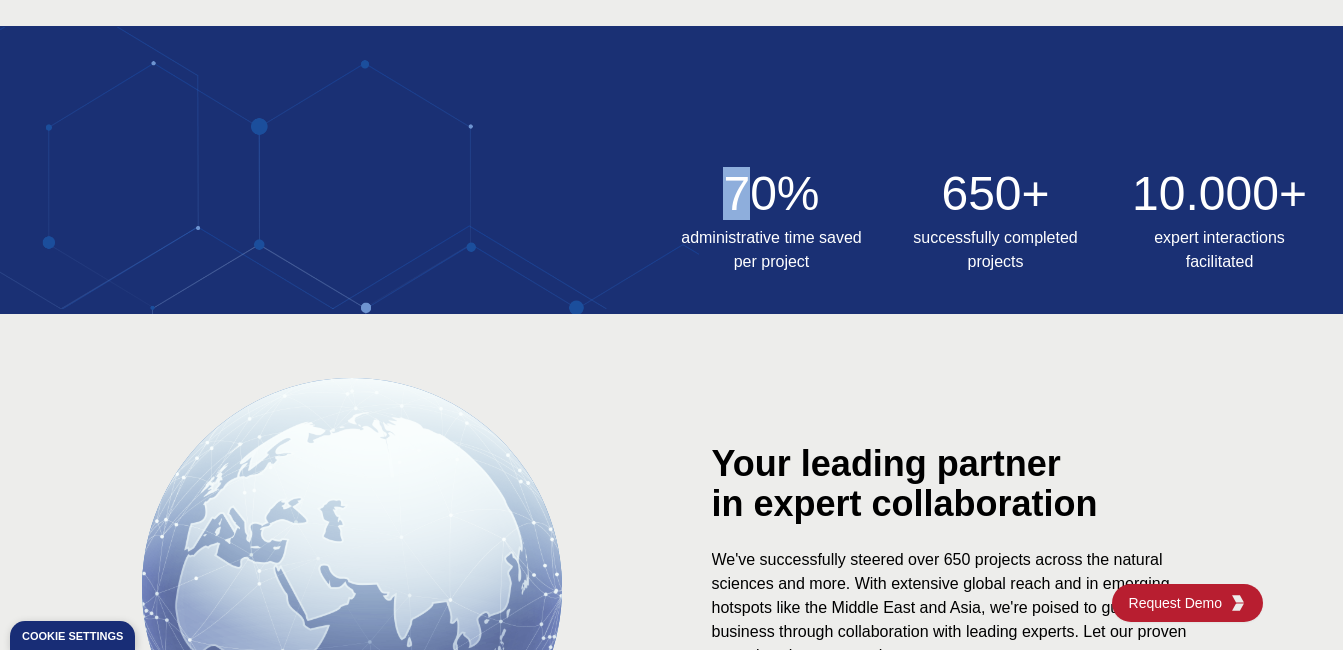 drag, startPoint x: 725, startPoint y: 183, endPoint x: 747, endPoint y: 186, distance: 22.203604 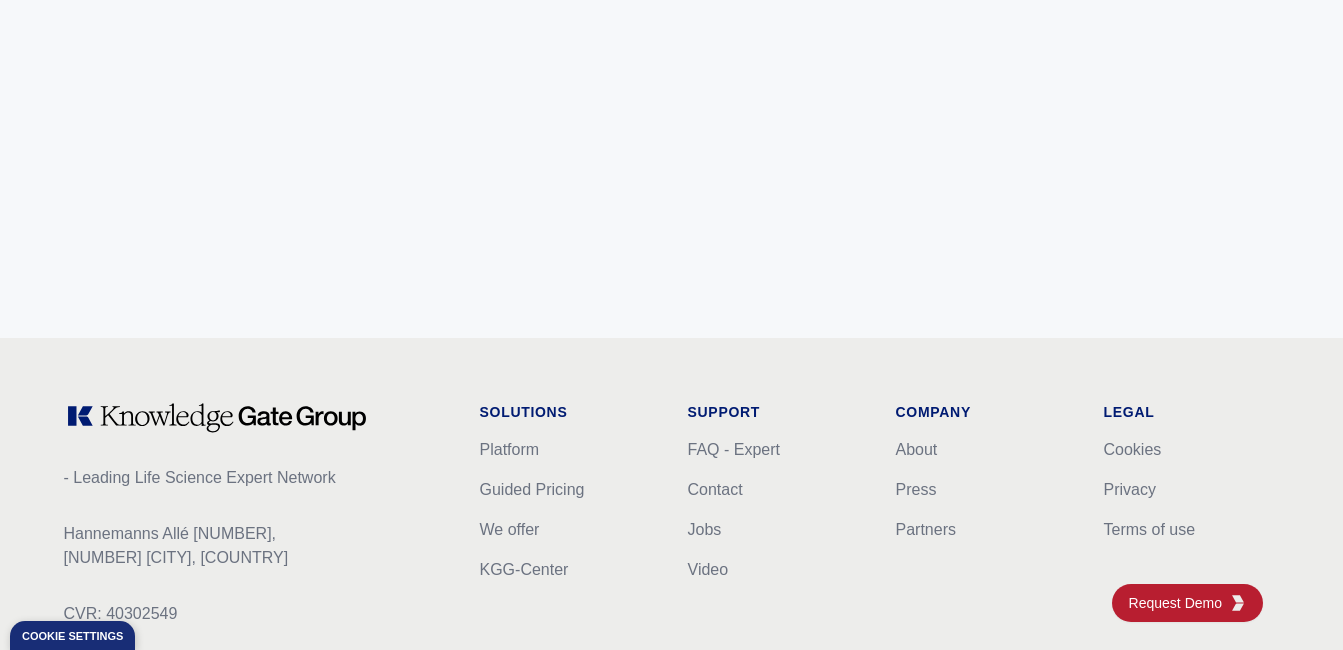 scroll, scrollTop: 8000, scrollLeft: 0, axis: vertical 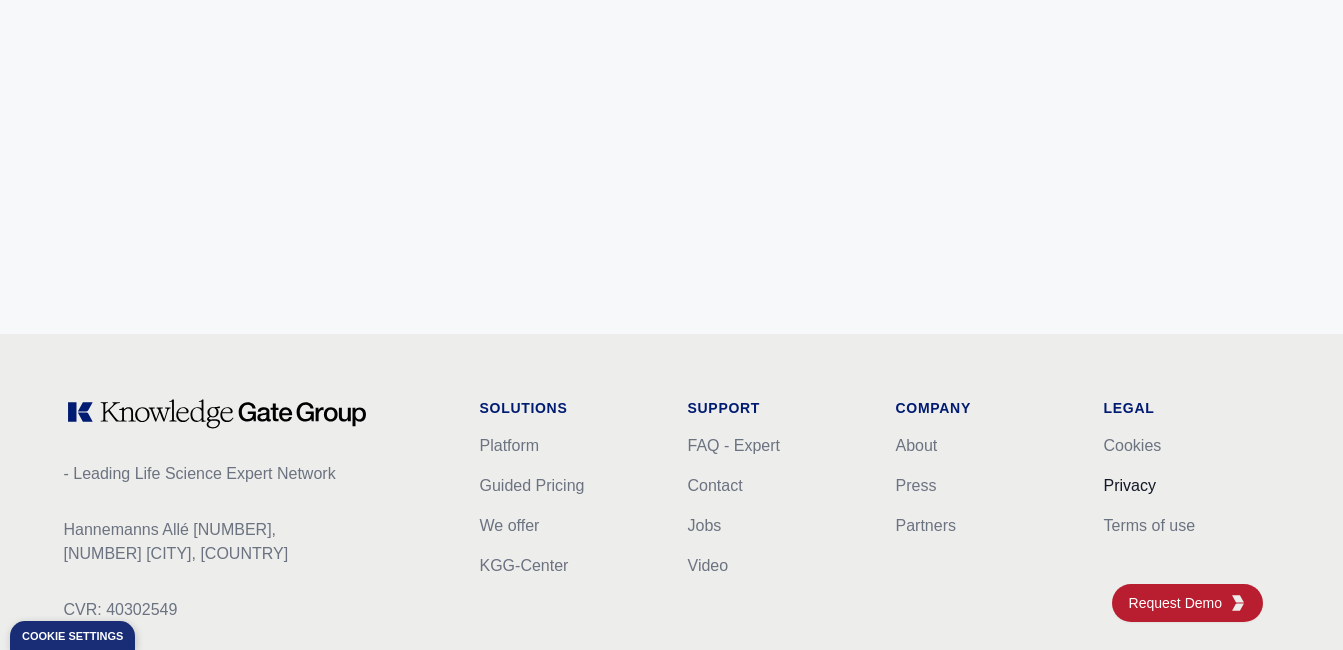 click on "Privacy" at bounding box center [1130, 485] 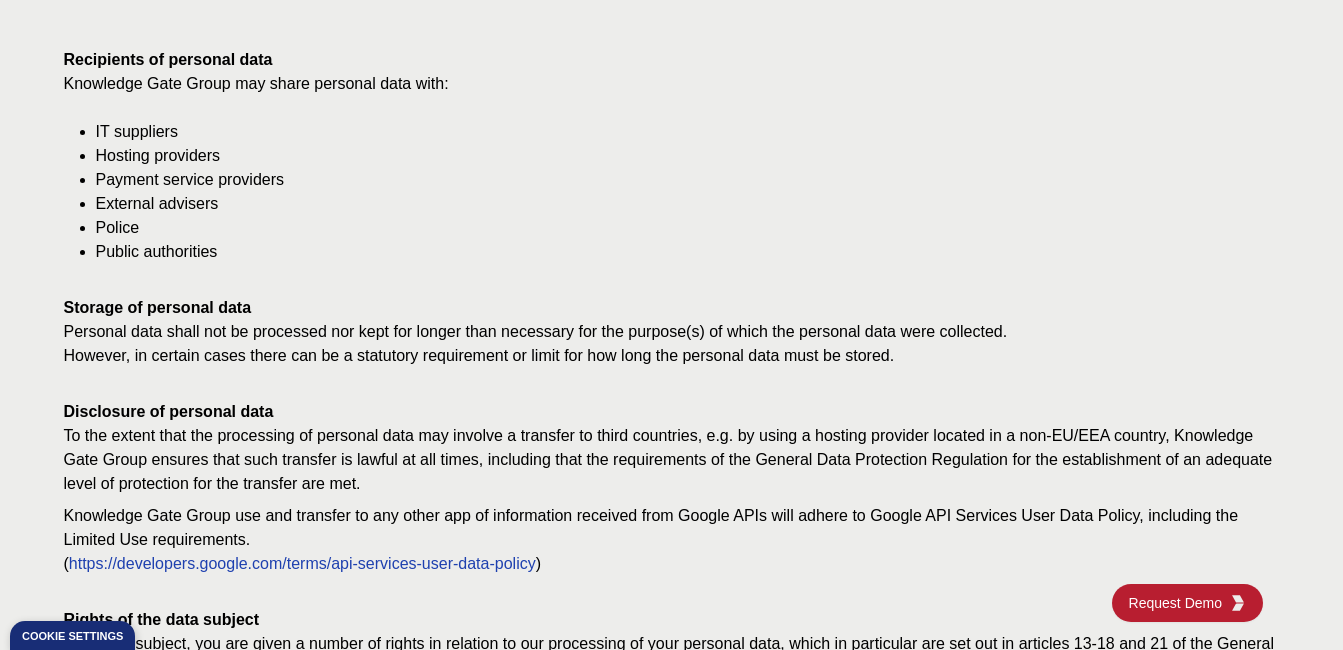 scroll, scrollTop: 1500, scrollLeft: 0, axis: vertical 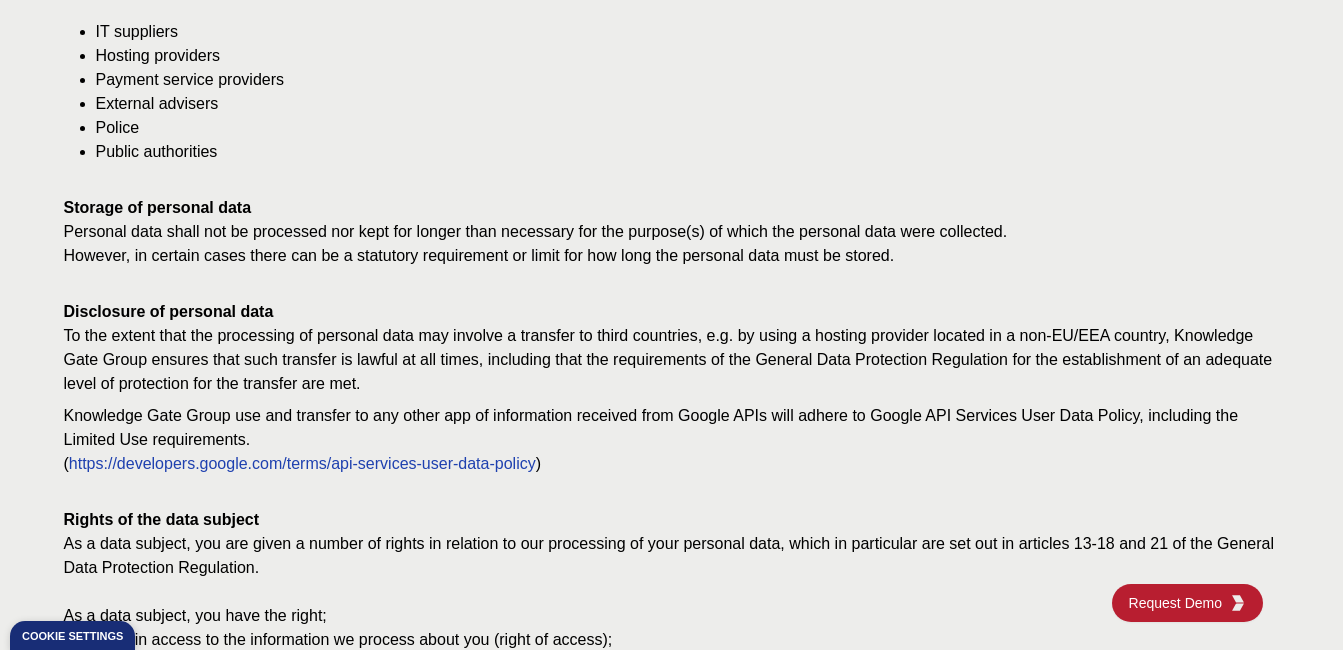 click on "https://developers.google.com/terms/api-services-user-data-policy" at bounding box center (302, 464) 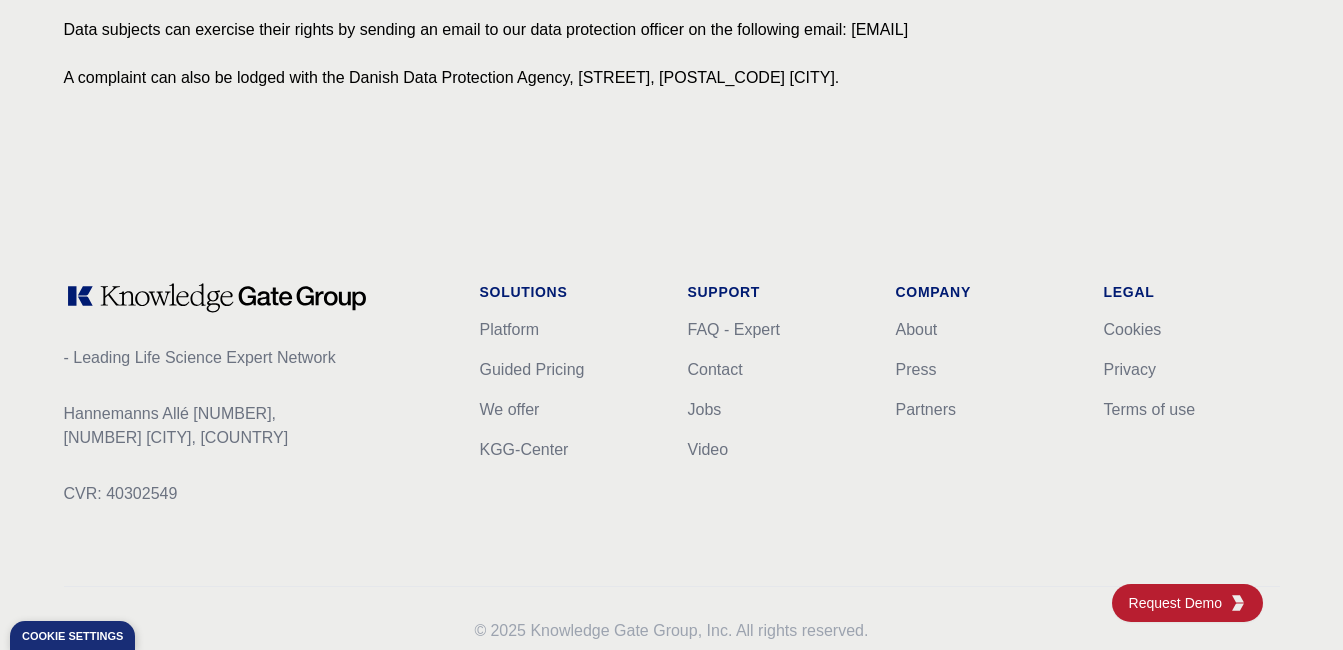 scroll, scrollTop: 2400, scrollLeft: 0, axis: vertical 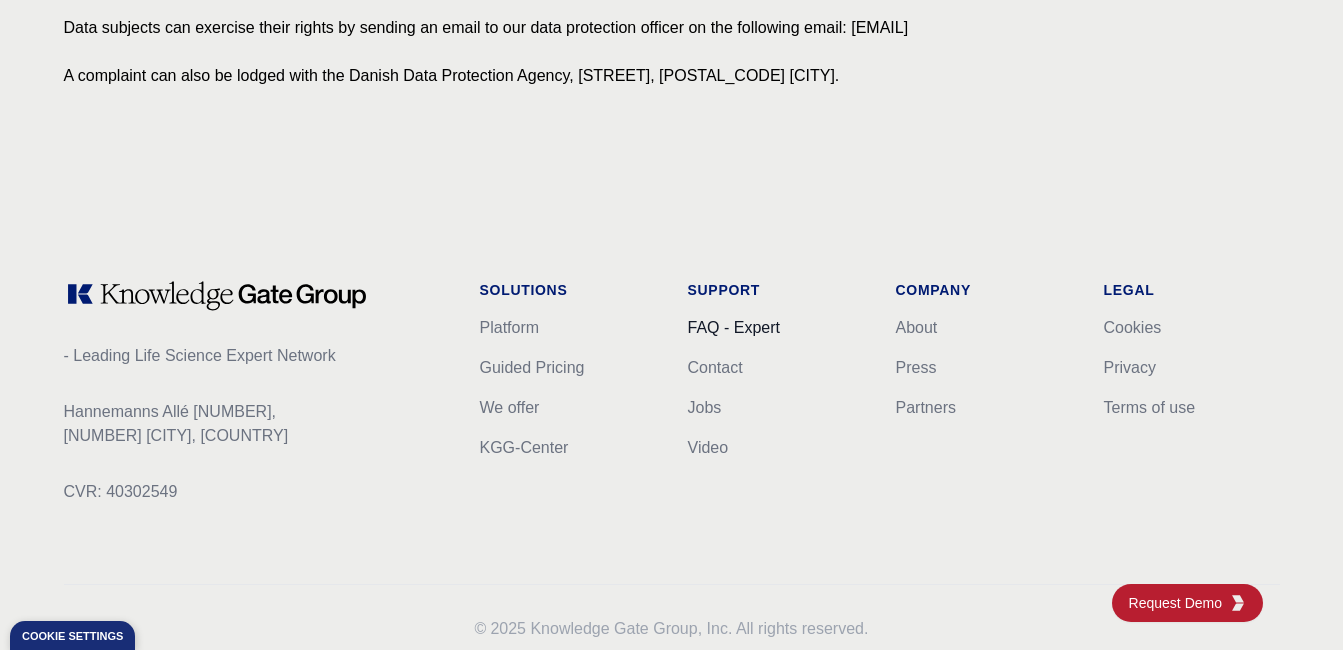 click on "FAQ - Expert" at bounding box center (734, 327) 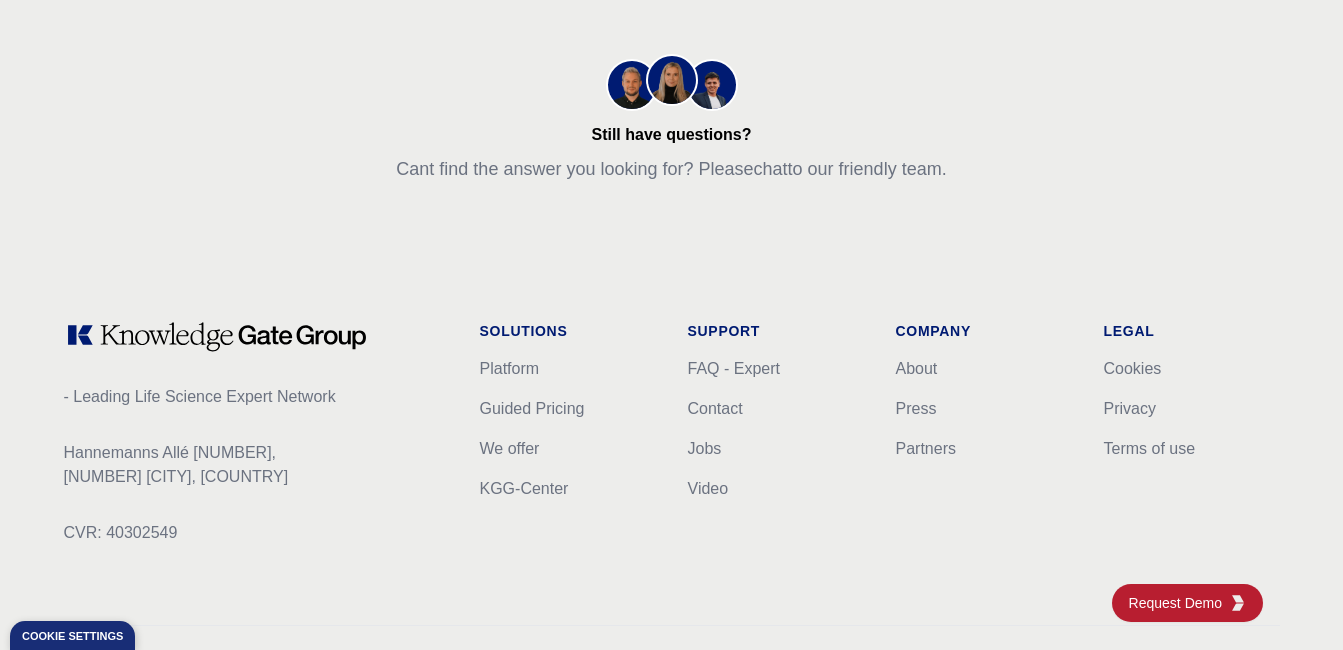 scroll, scrollTop: 1283, scrollLeft: 0, axis: vertical 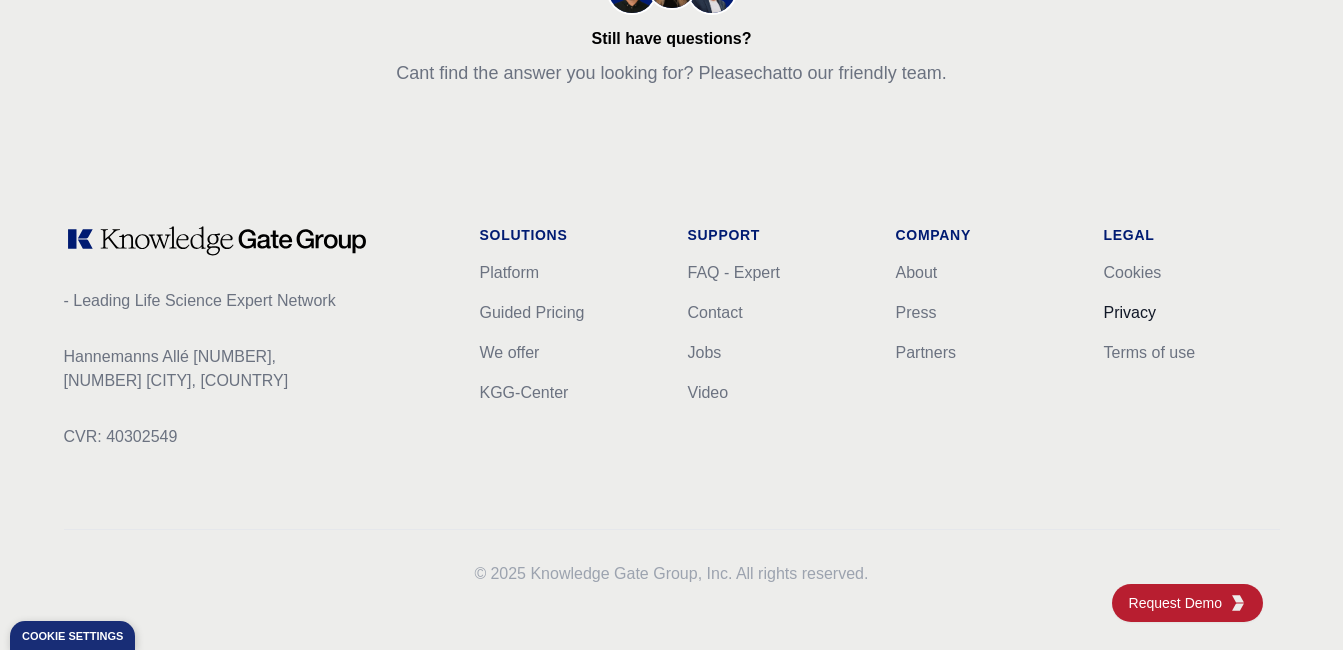 click on "Privacy" at bounding box center [1130, 312] 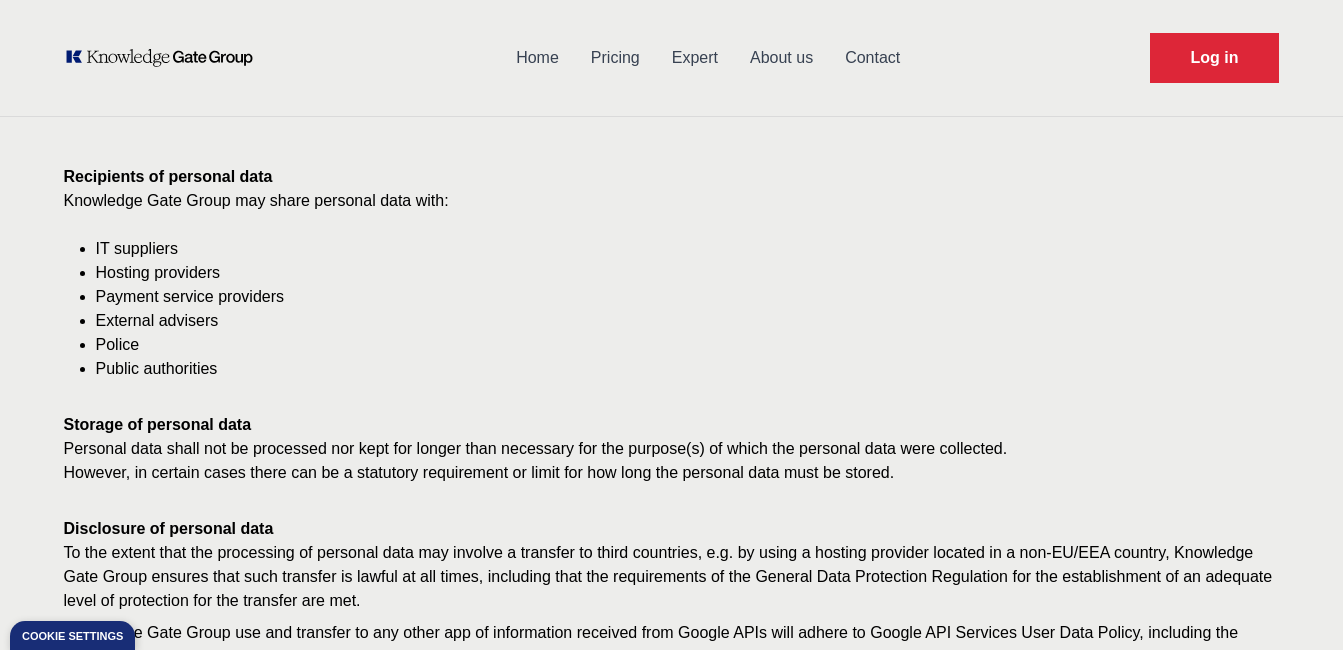 scroll, scrollTop: 0, scrollLeft: 0, axis: both 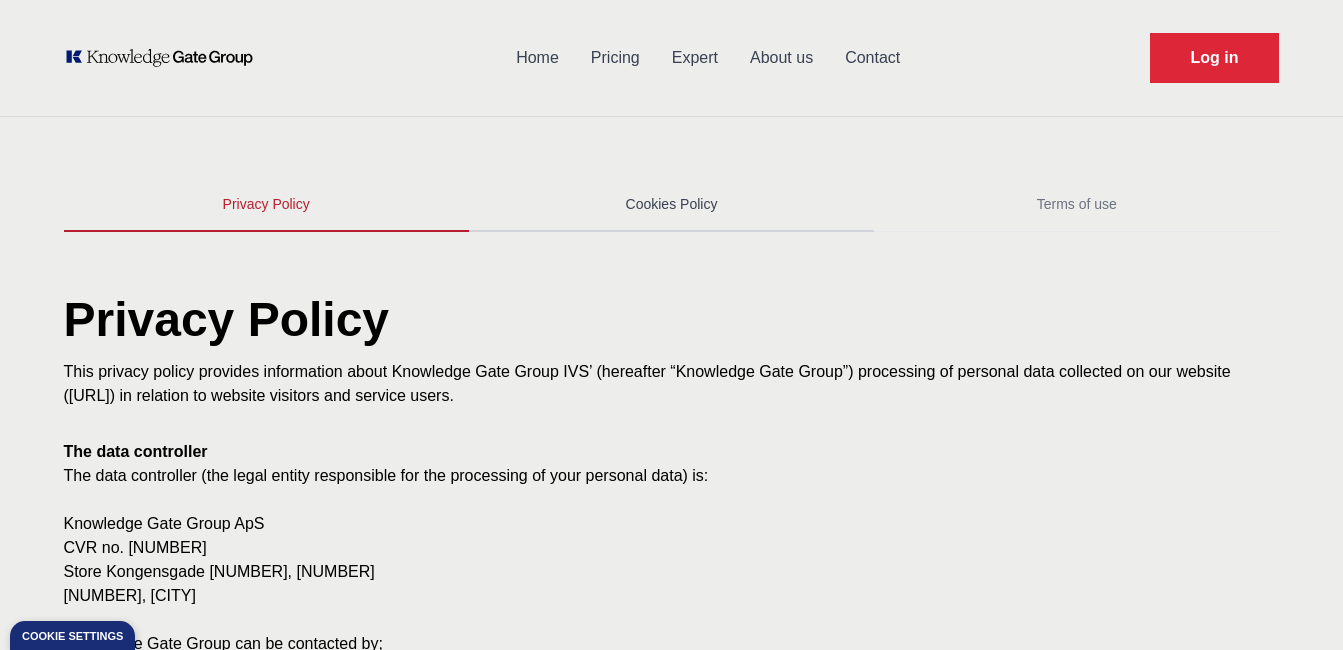 click on "Cookies Policy" at bounding box center [671, 205] 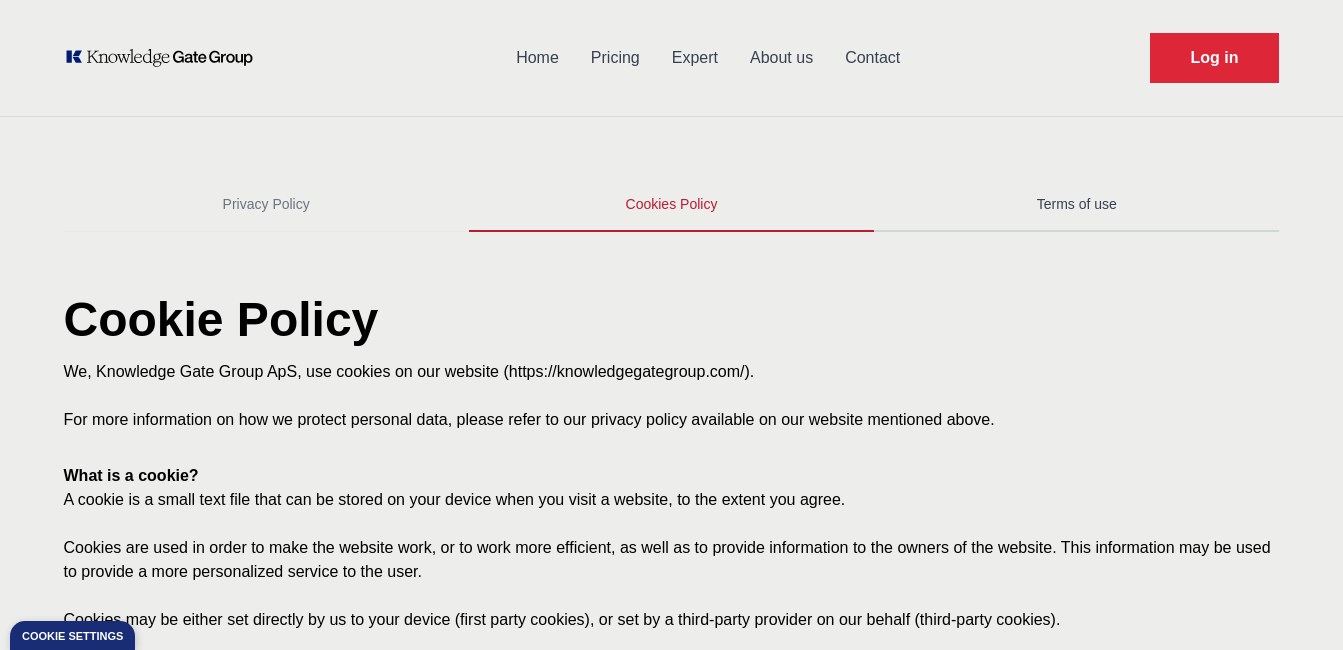 click on "Terms of use" at bounding box center [1076, 205] 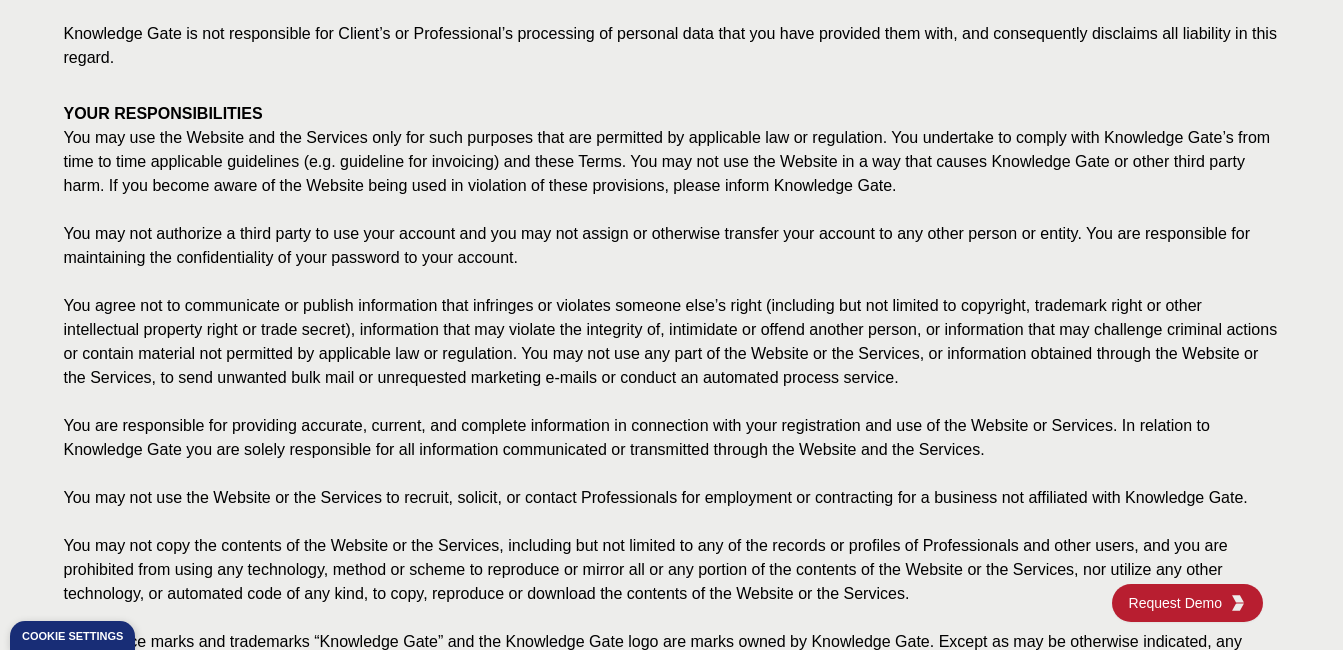 scroll, scrollTop: 2100, scrollLeft: 0, axis: vertical 